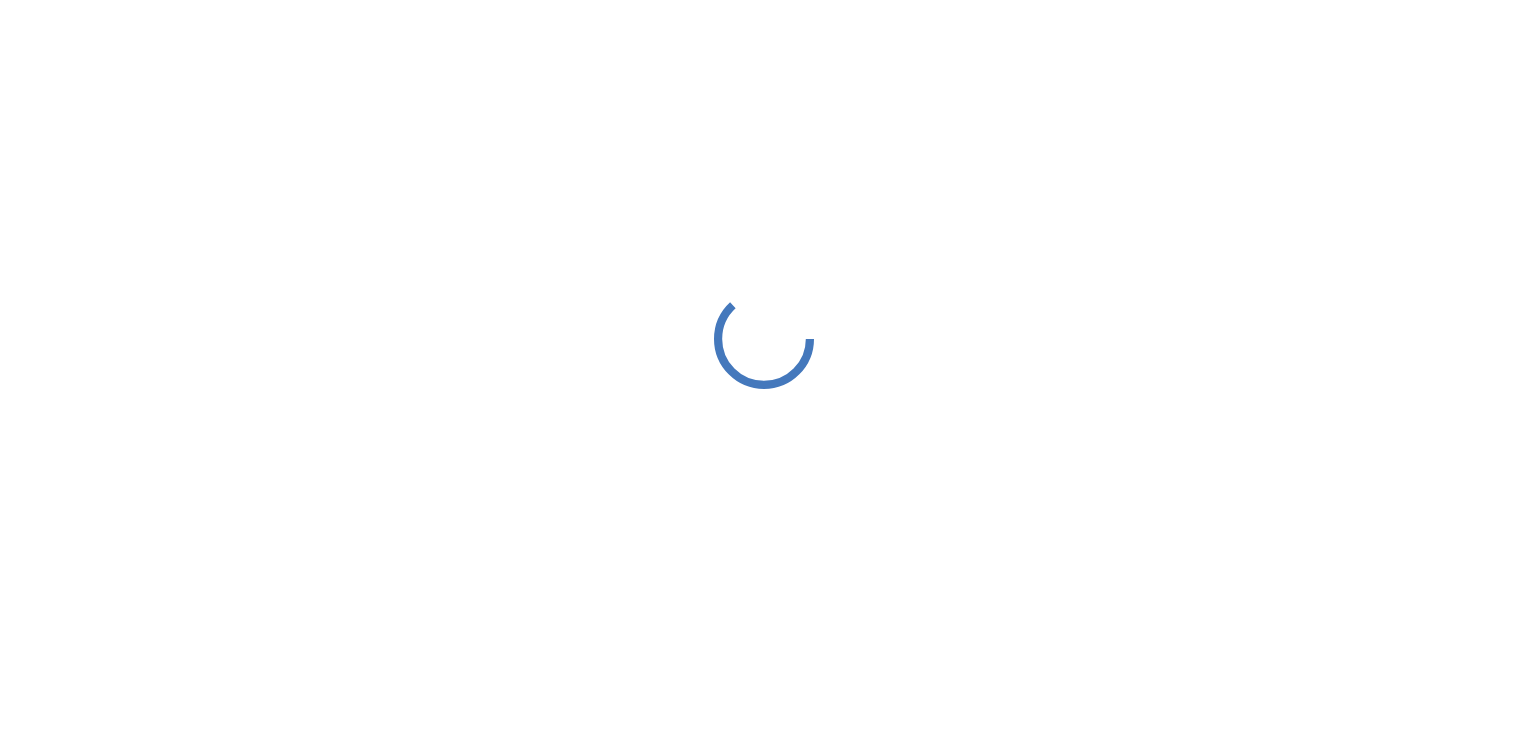 scroll, scrollTop: 0, scrollLeft: 0, axis: both 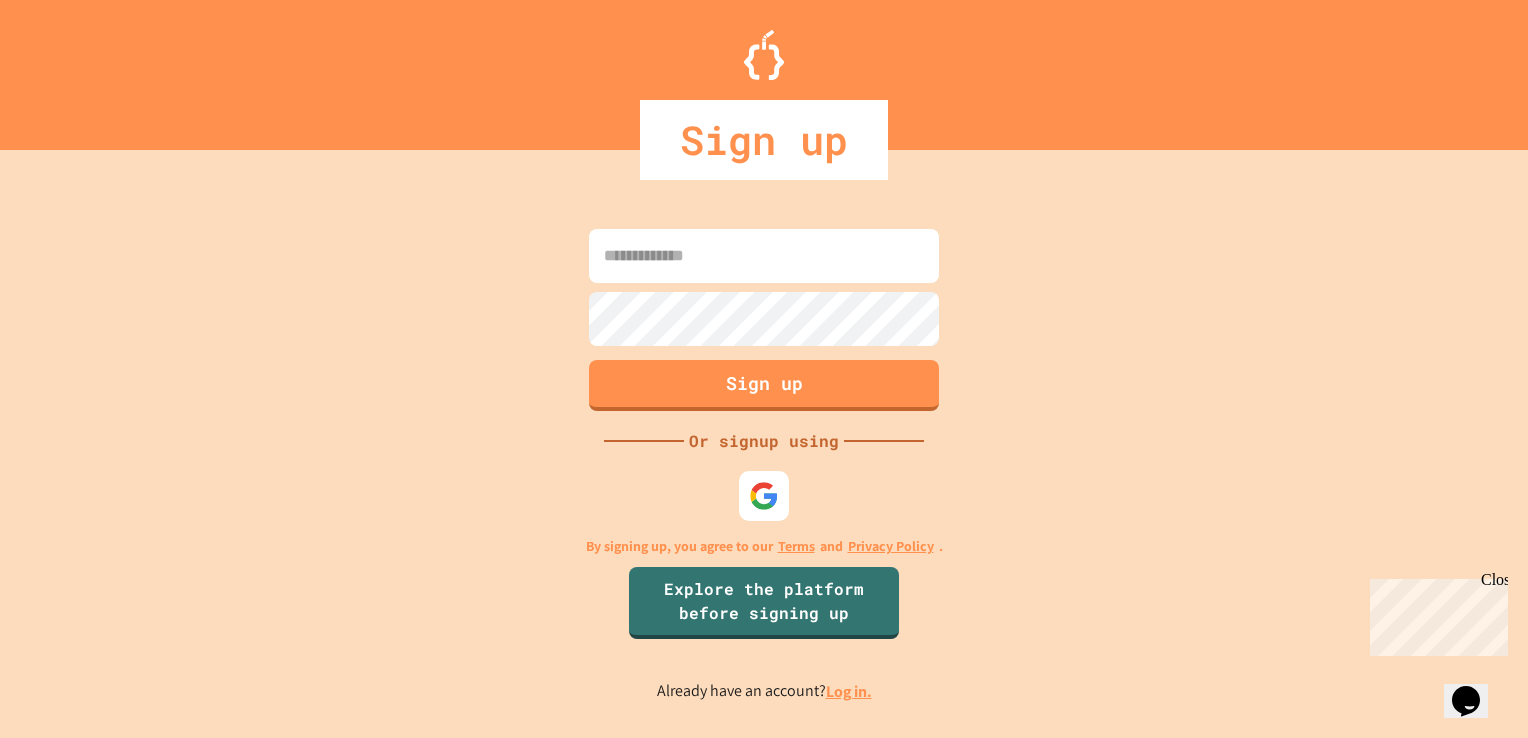click at bounding box center [764, 285] 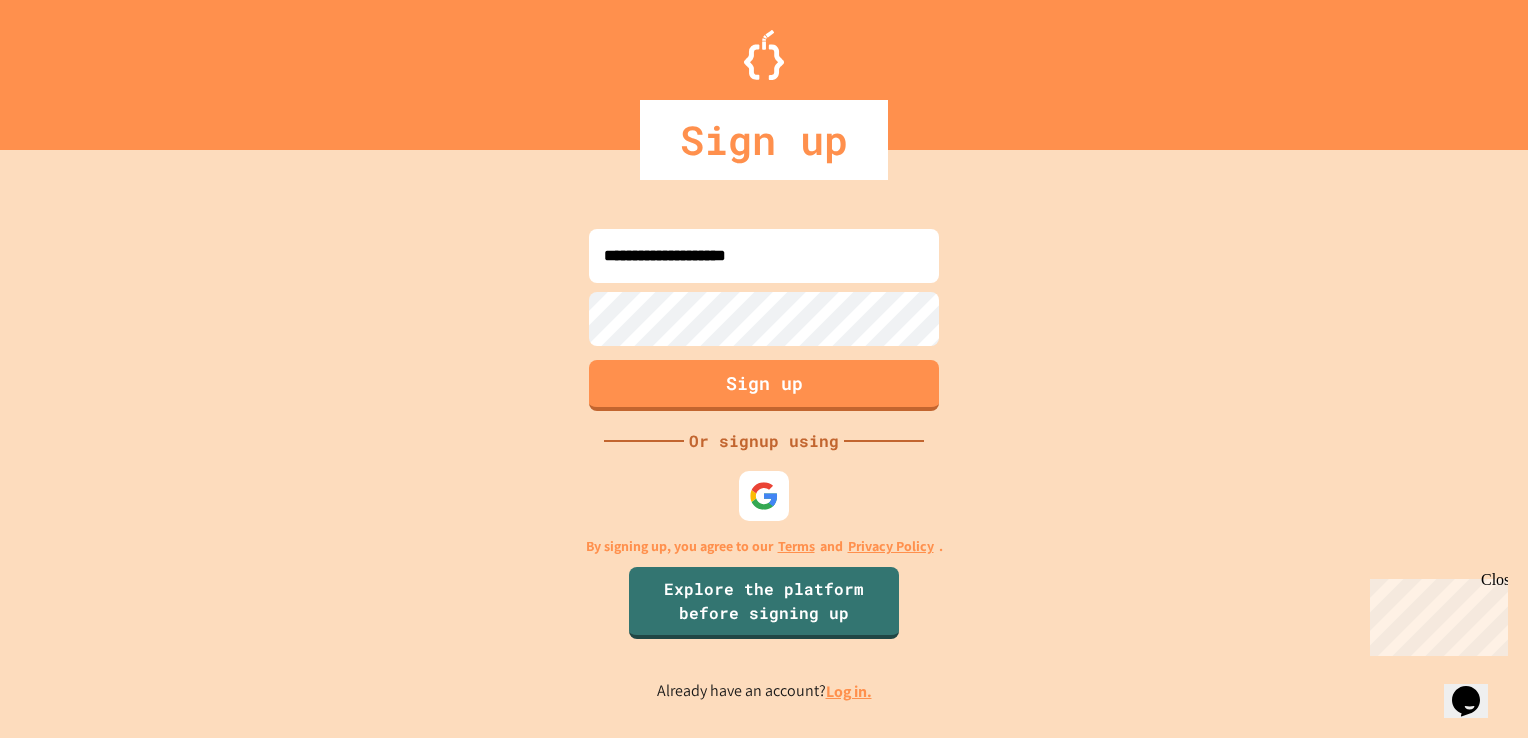 click on "Sign up" at bounding box center (764, 385) 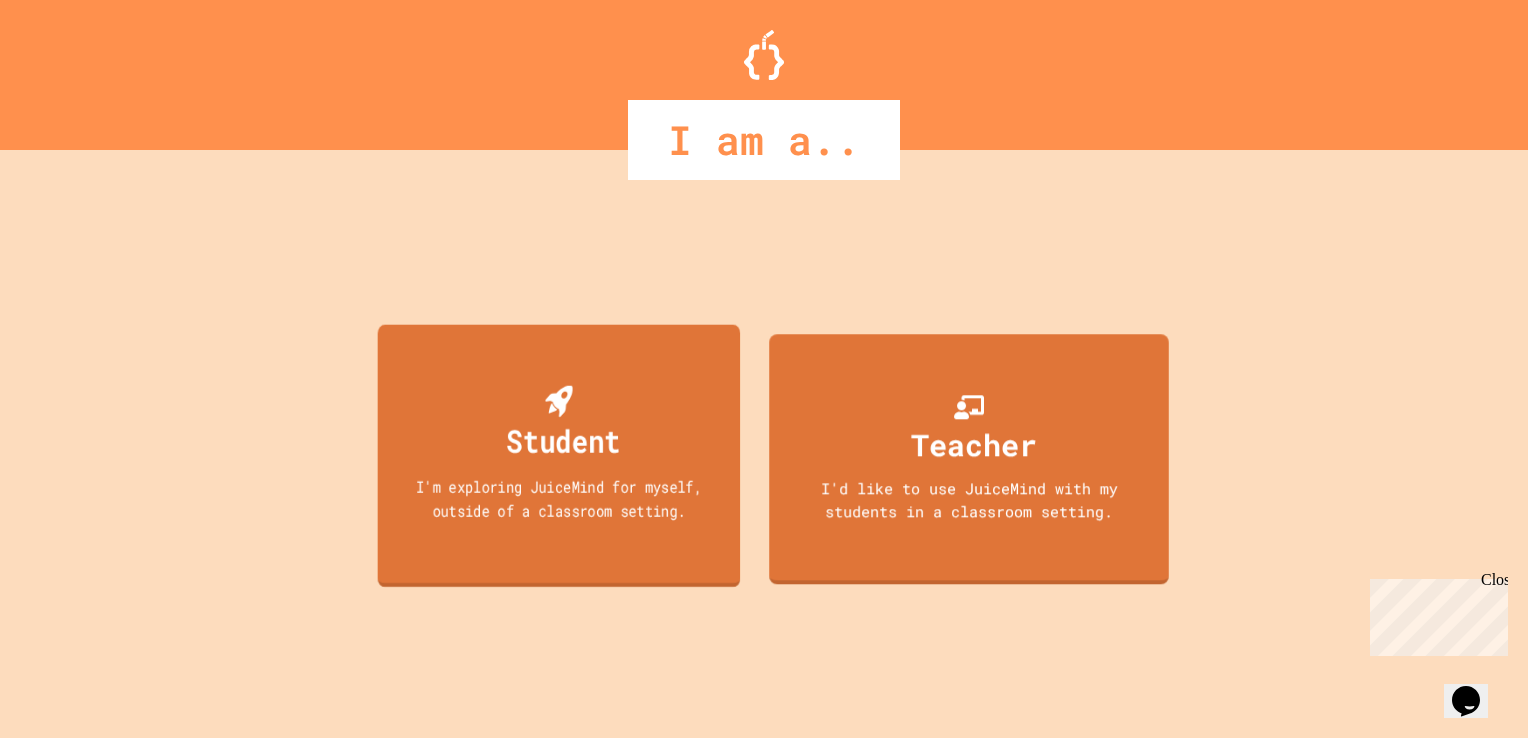 click on "Student I'm exploring JuiceMind for myself, outside of a classroom setting." at bounding box center [559, 456] 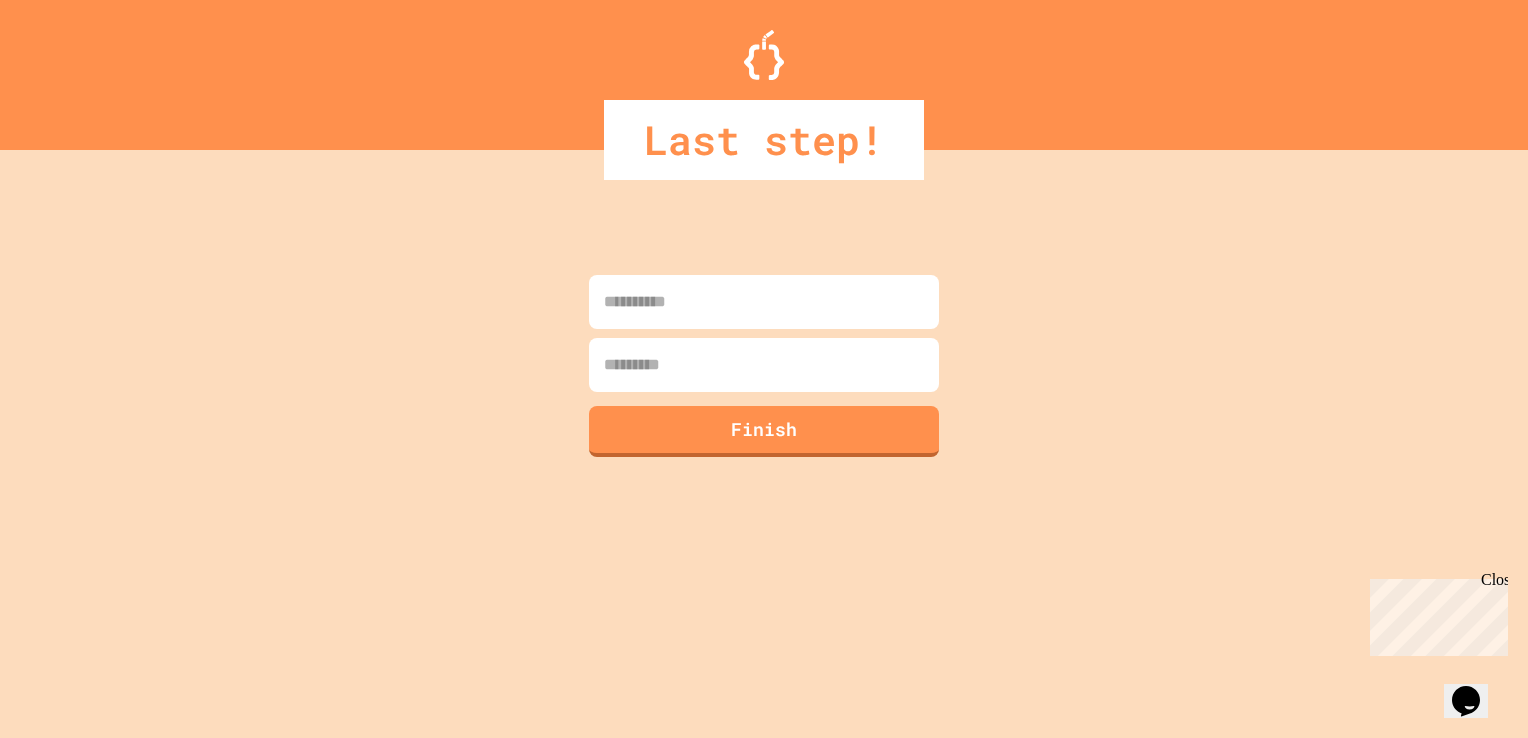click on "Finish" at bounding box center (764, 464) 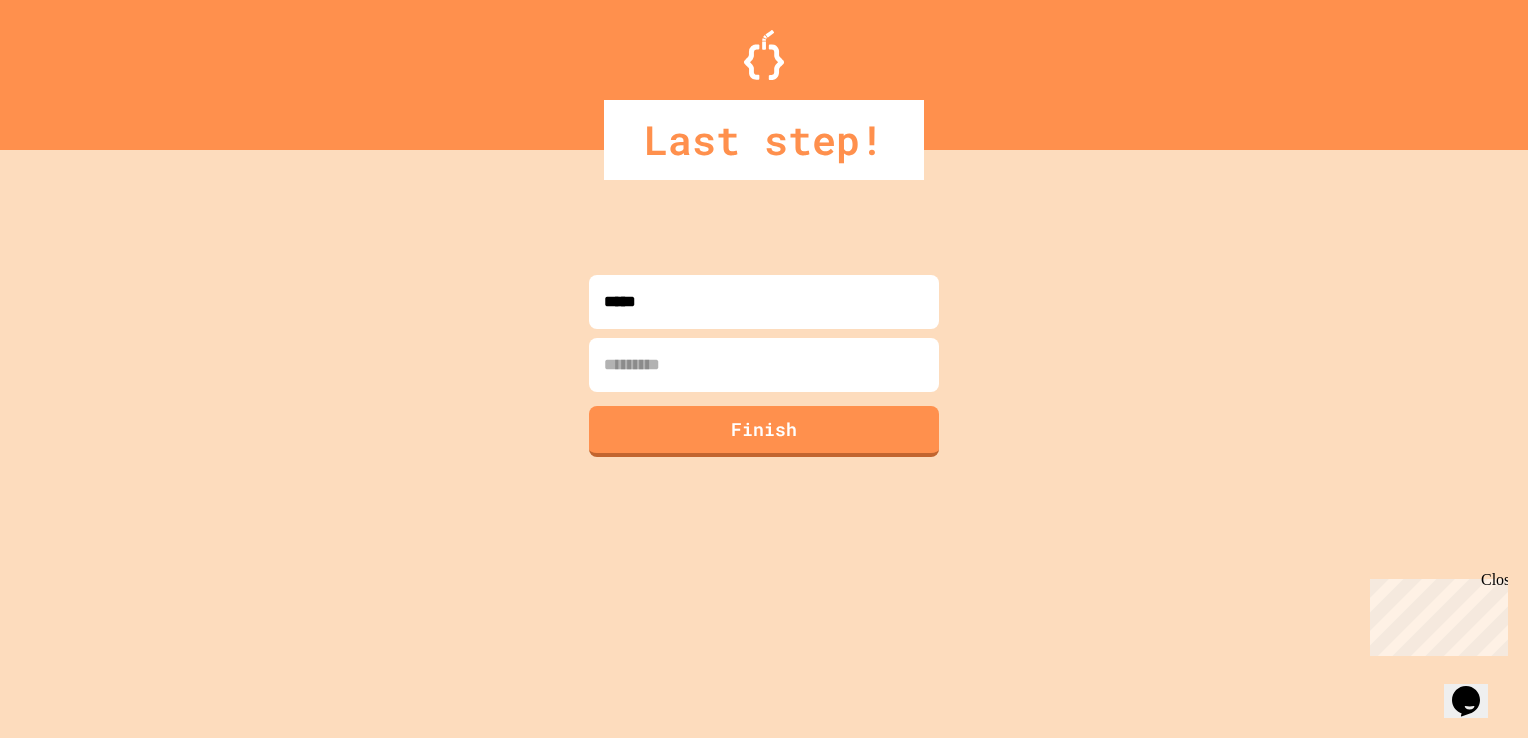 type on "*****" 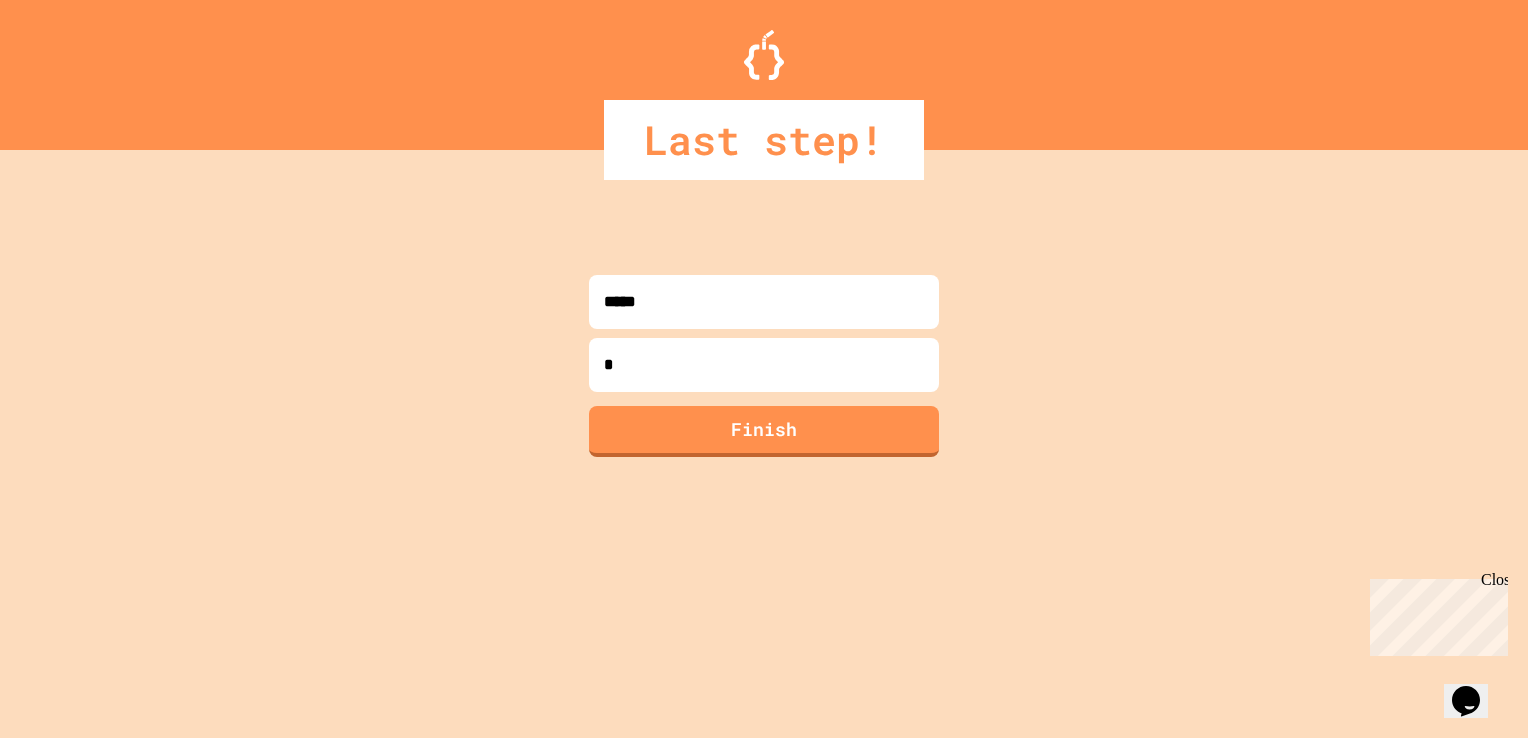 type on "******" 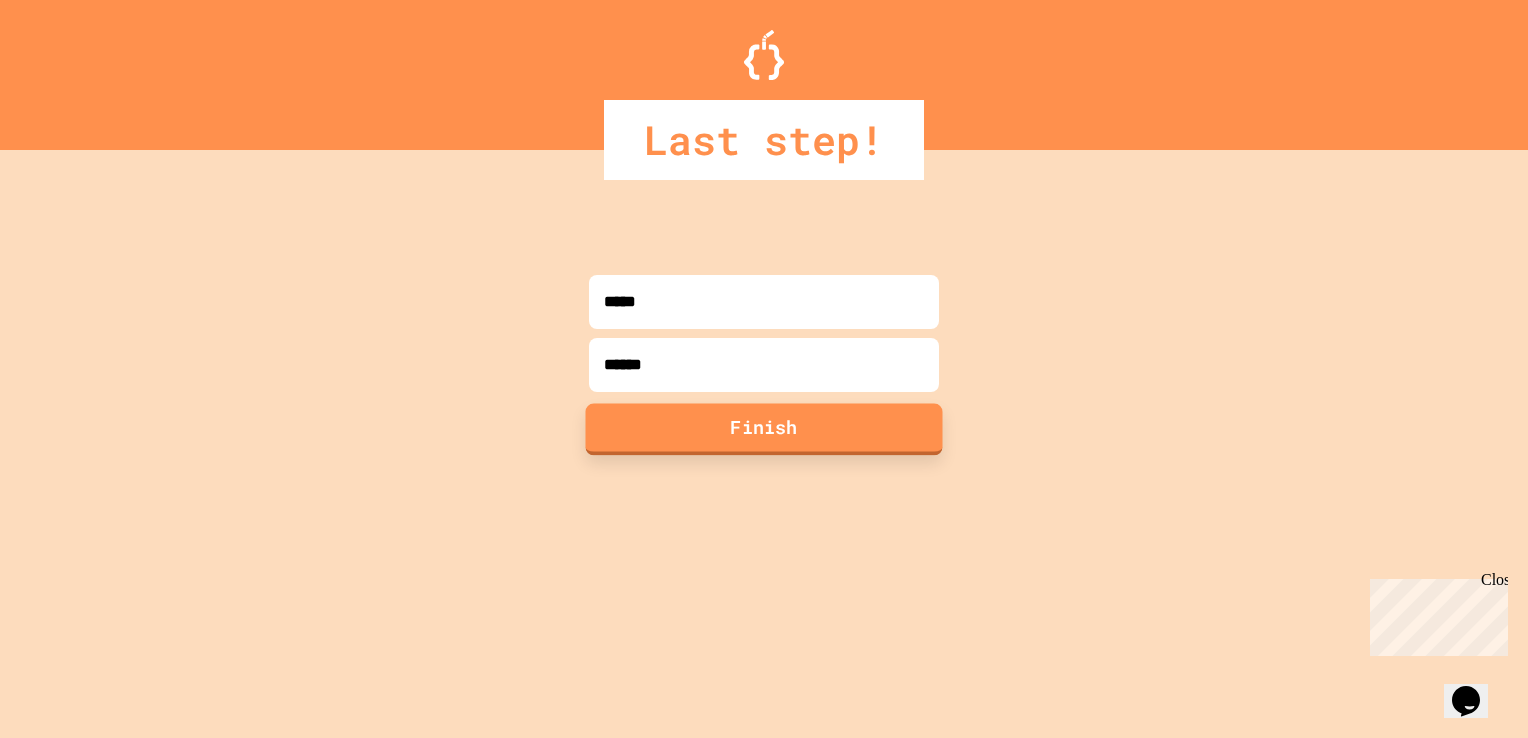 click on "Finish" at bounding box center [764, 429] 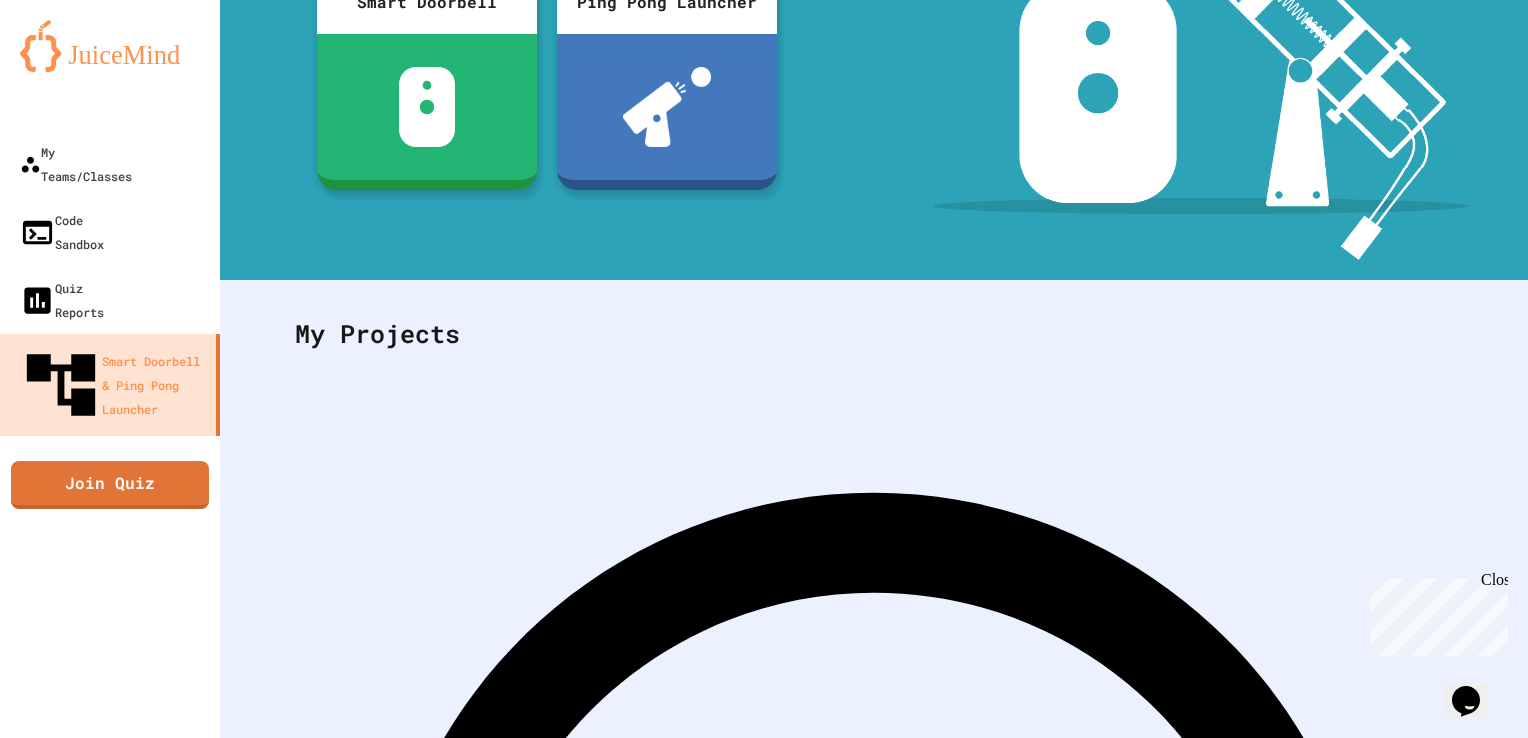 scroll, scrollTop: 264, scrollLeft: 0, axis: vertical 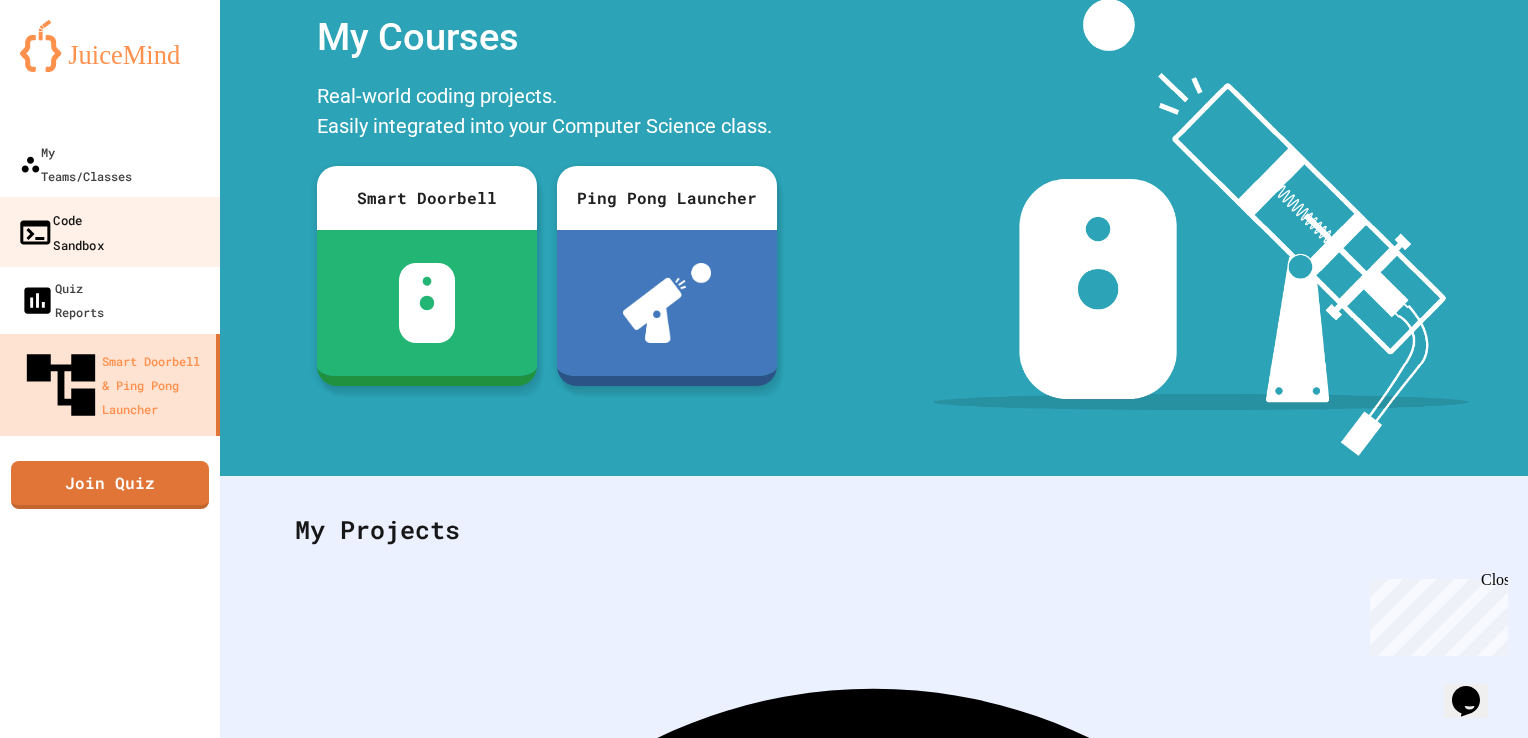 click on "Code Sandbox" at bounding box center (60, 231) 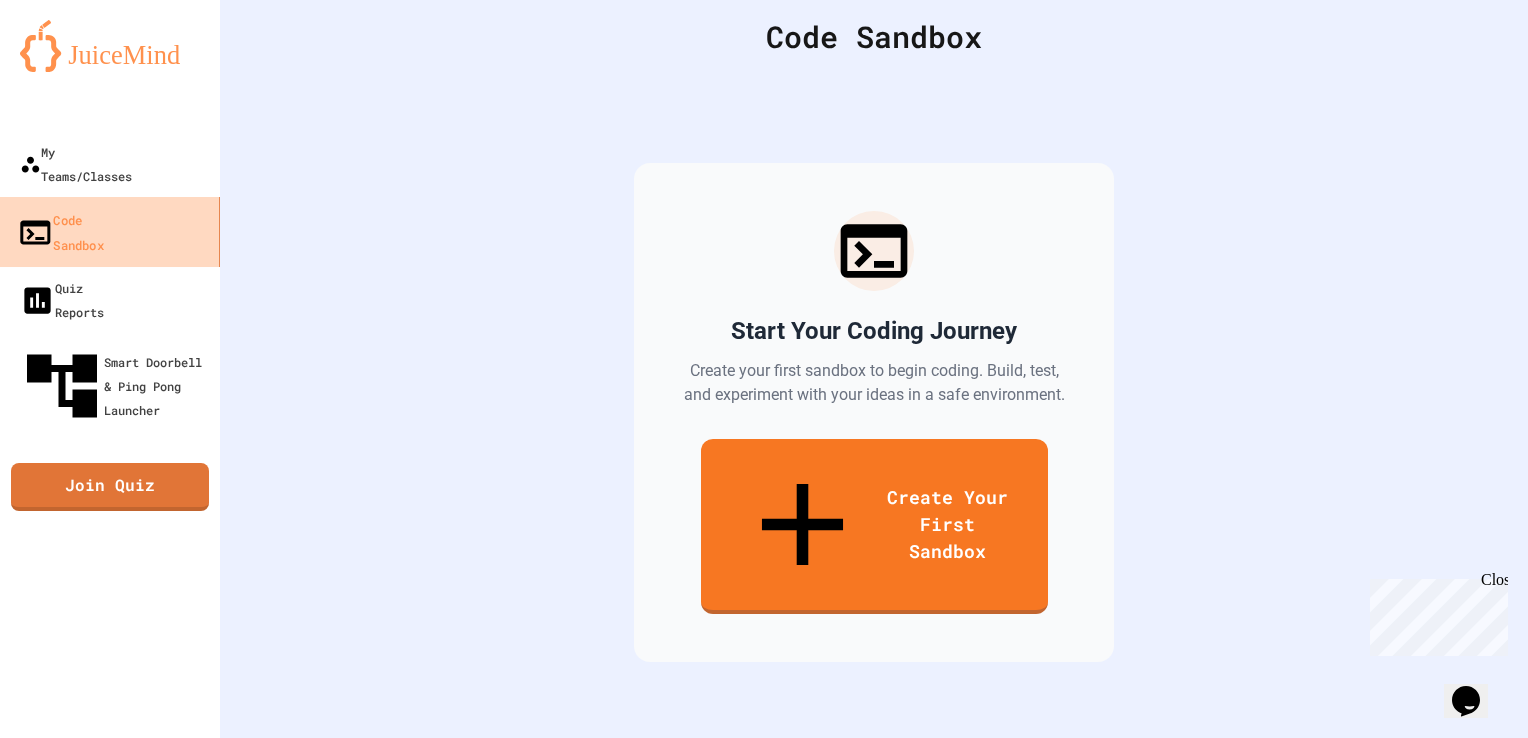scroll, scrollTop: 0, scrollLeft: 0, axis: both 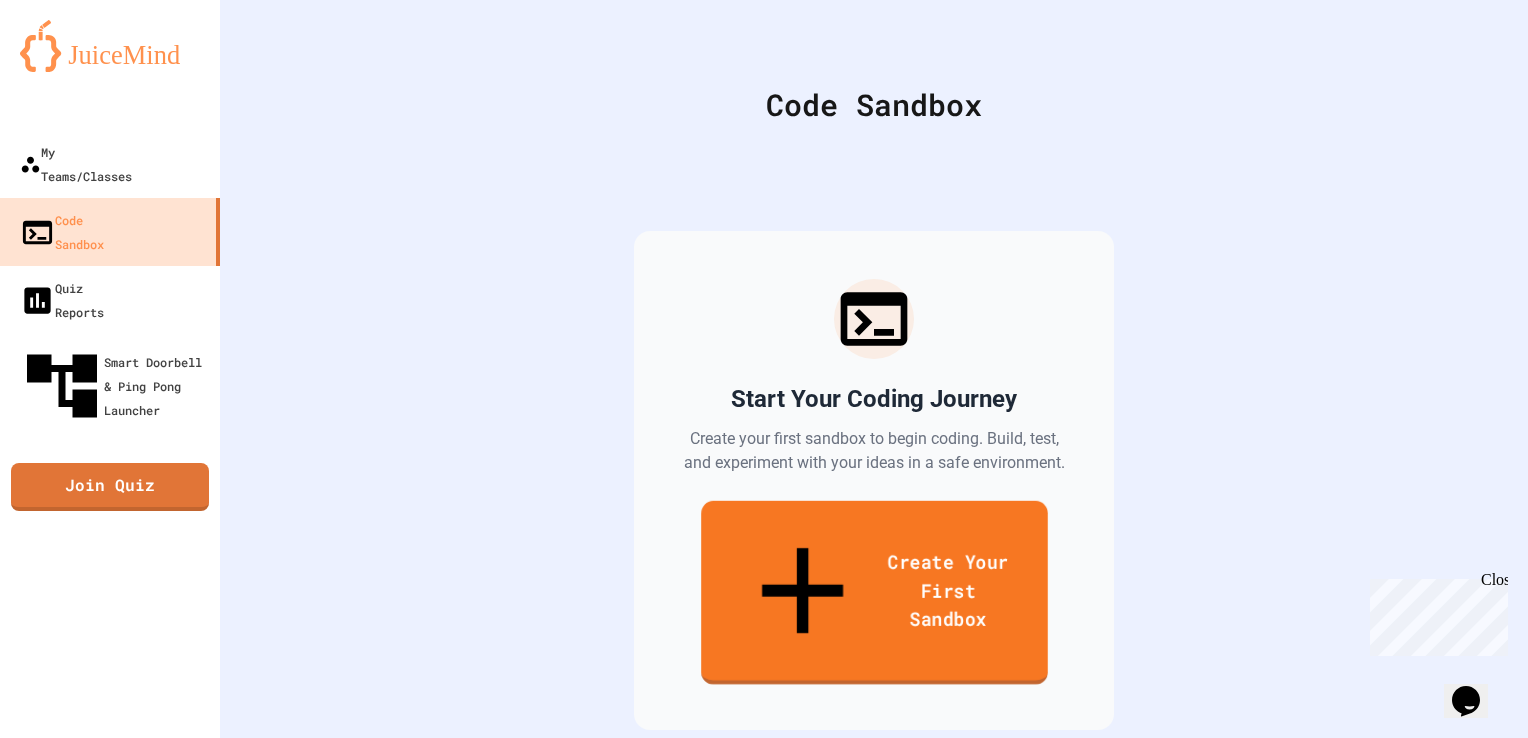 click on "Create Your First Sandbox" at bounding box center (874, 593) 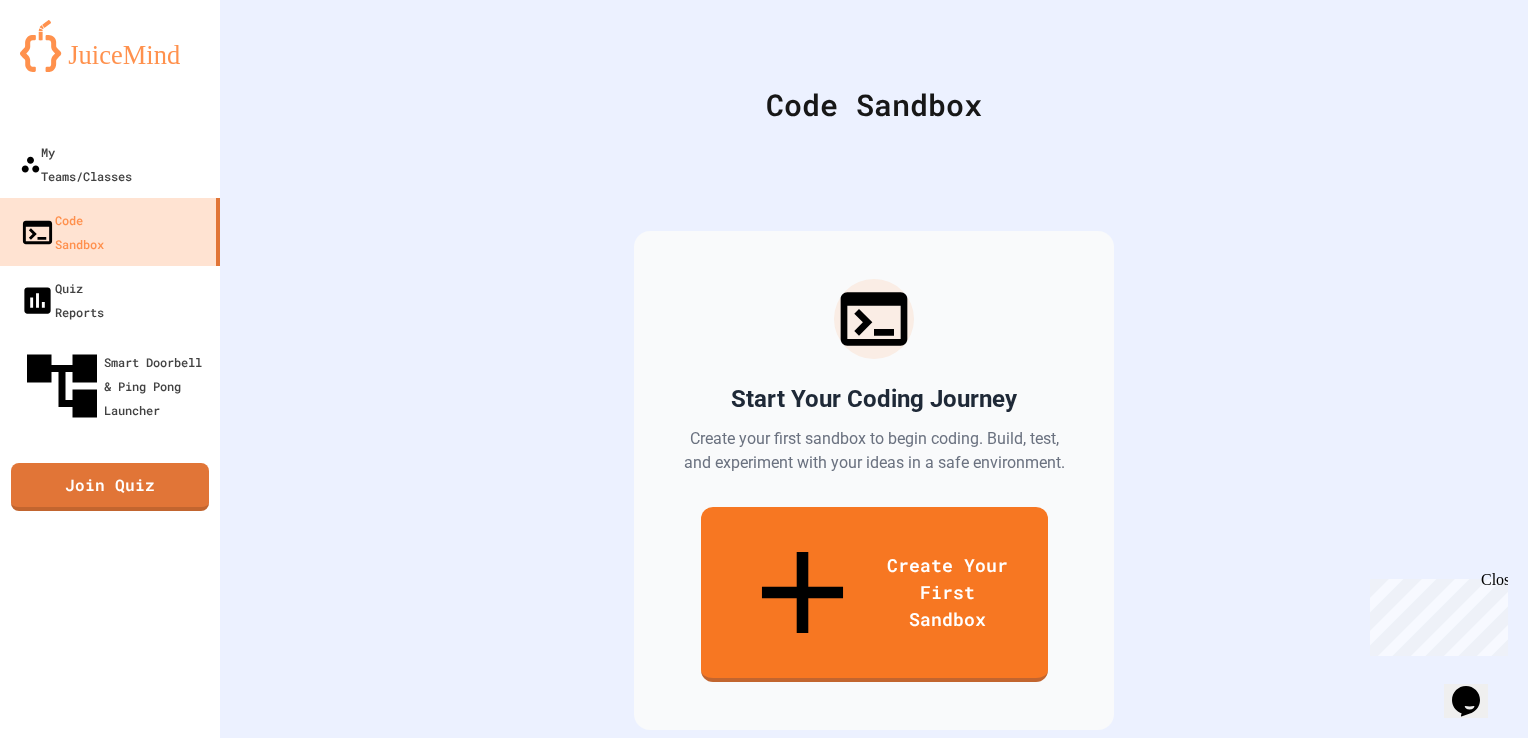 click at bounding box center [564, 1046] 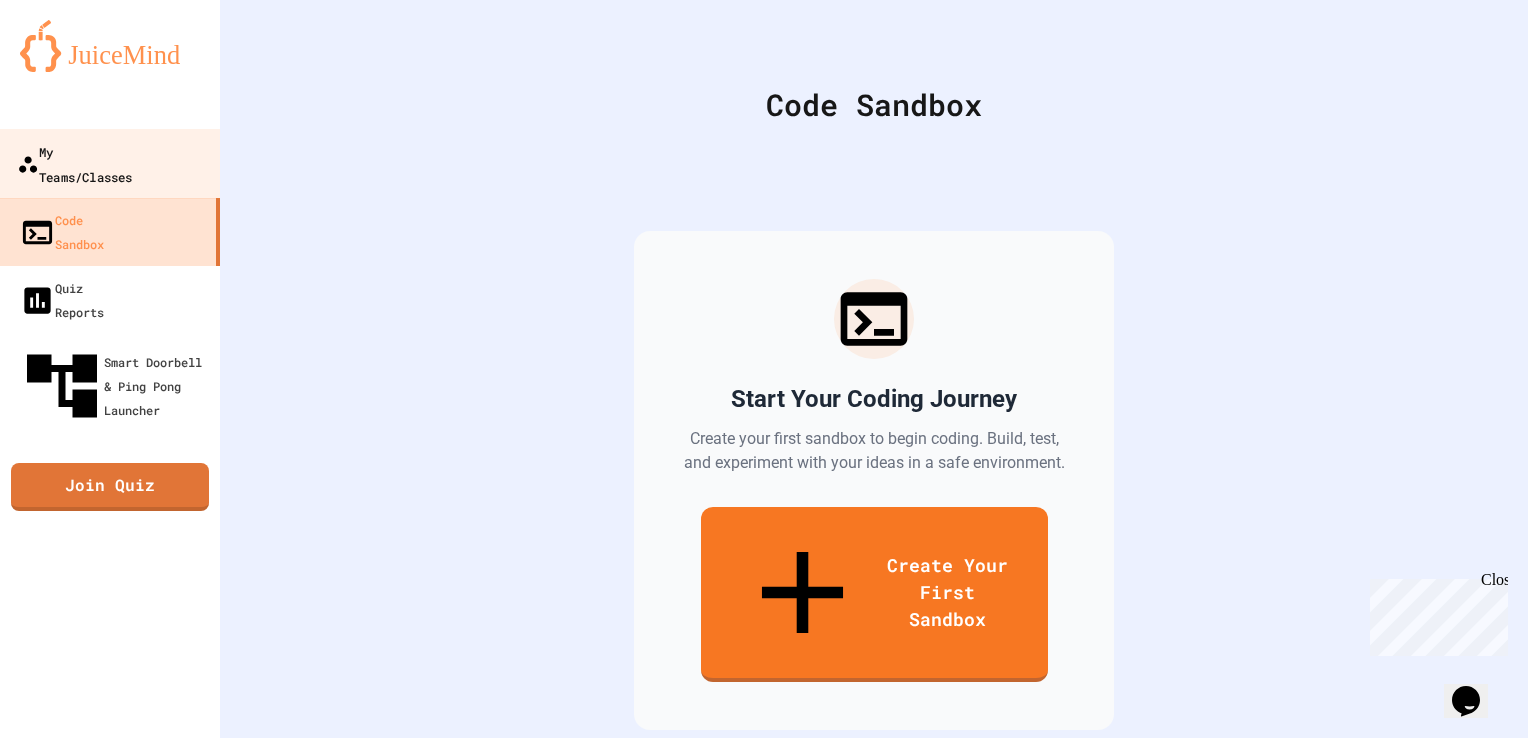 click on "My Teams/Classes" at bounding box center (74, 163) 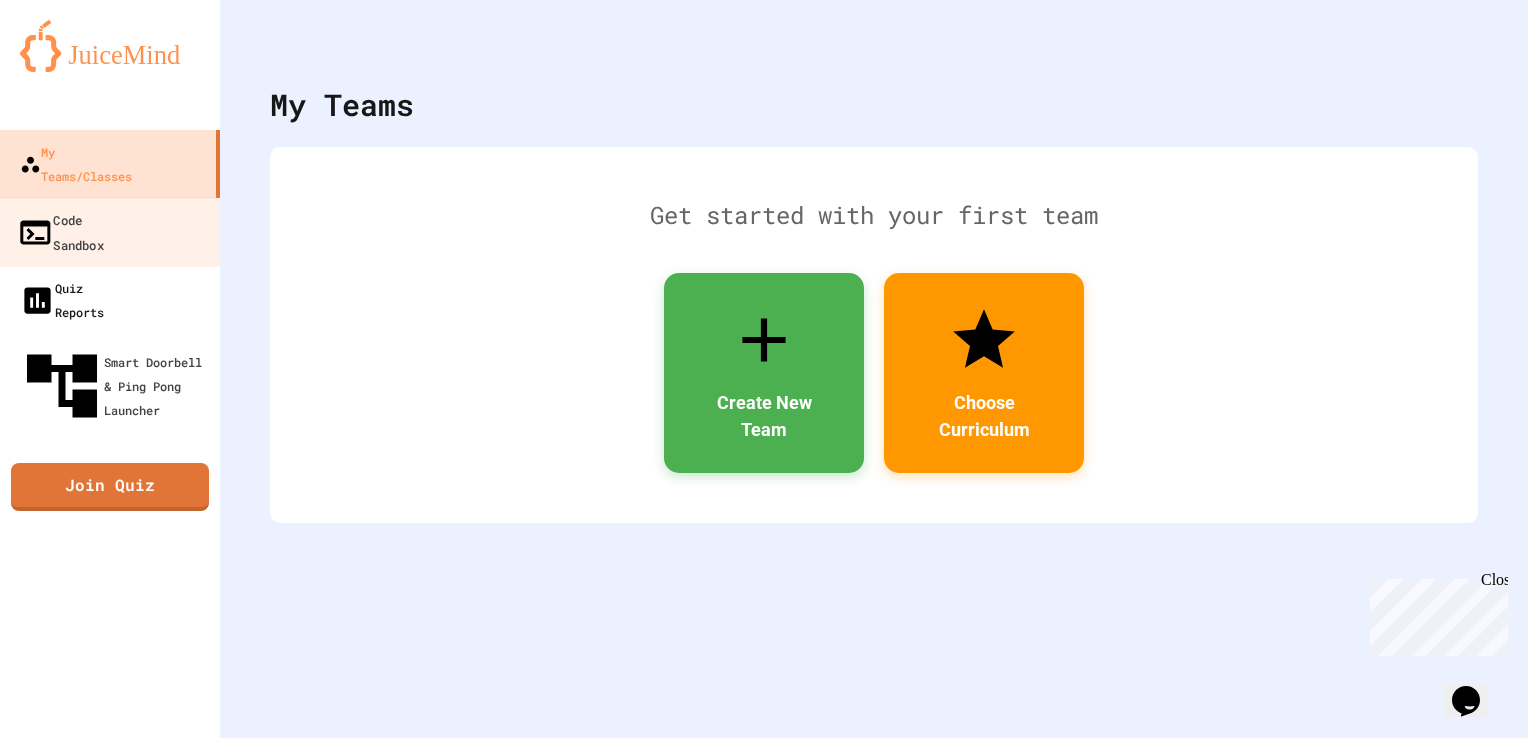 click on "Quiz Reports" at bounding box center (110, 300) 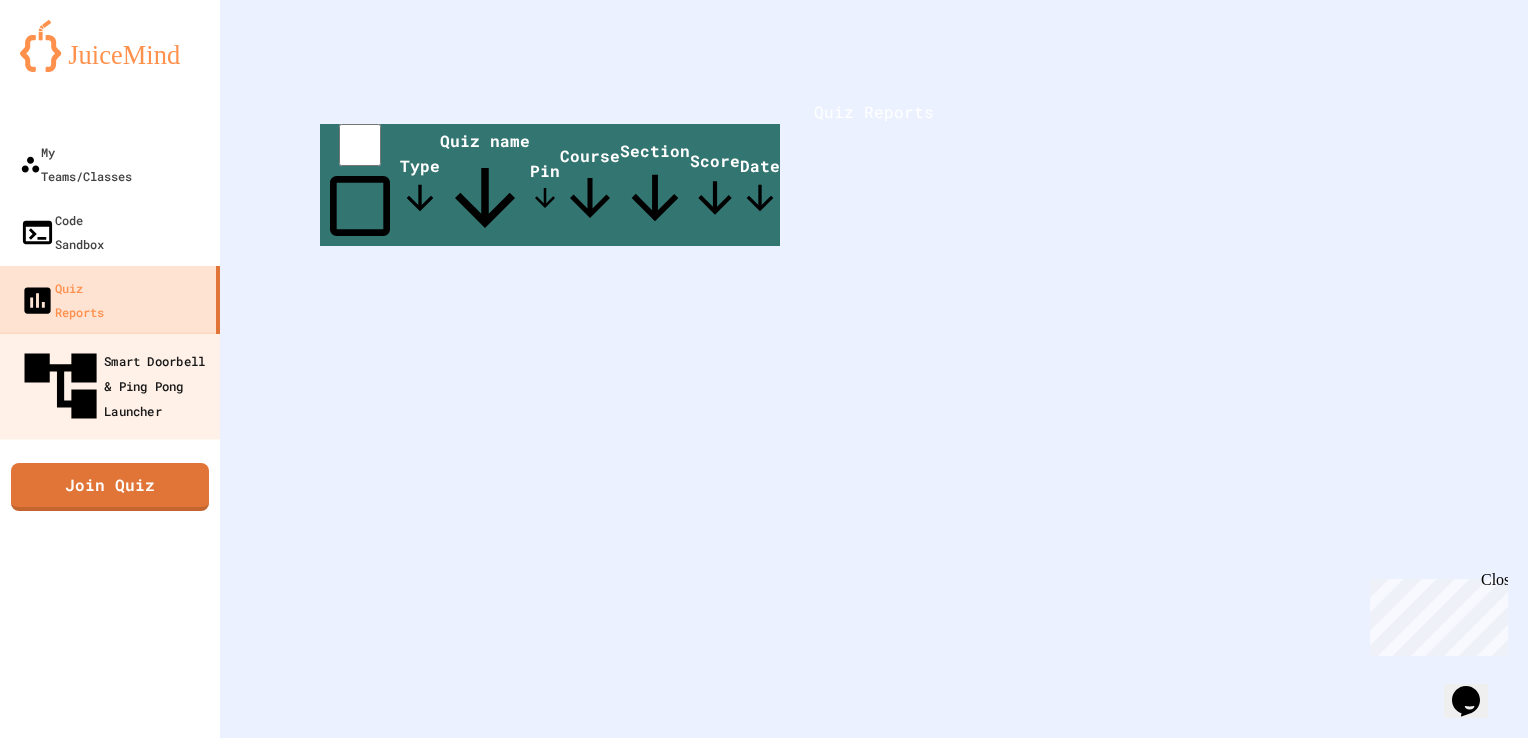 click on "Smart Doorbell & Ping Pong Launcher" at bounding box center (116, 386) 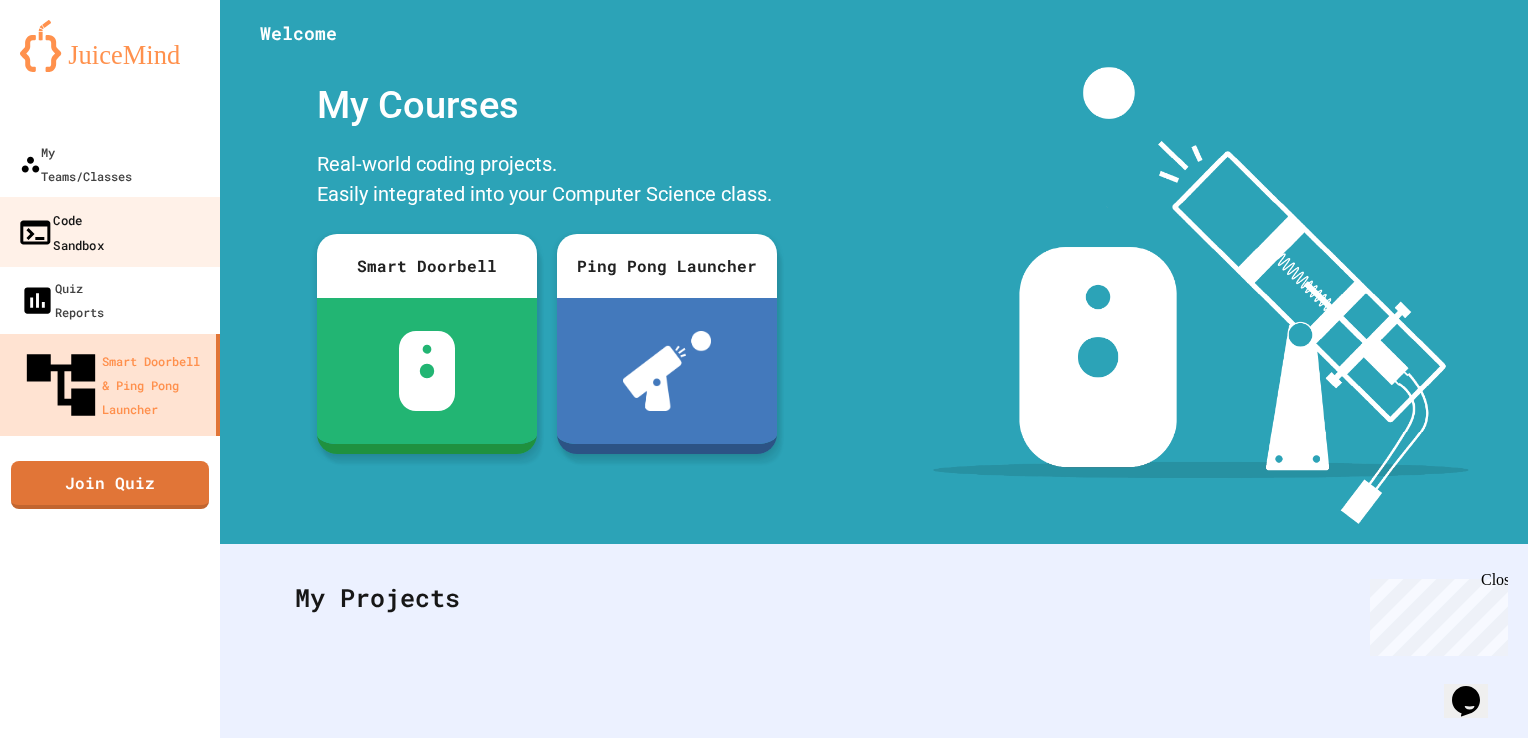 click on "Code Sandbox" at bounding box center (60, 231) 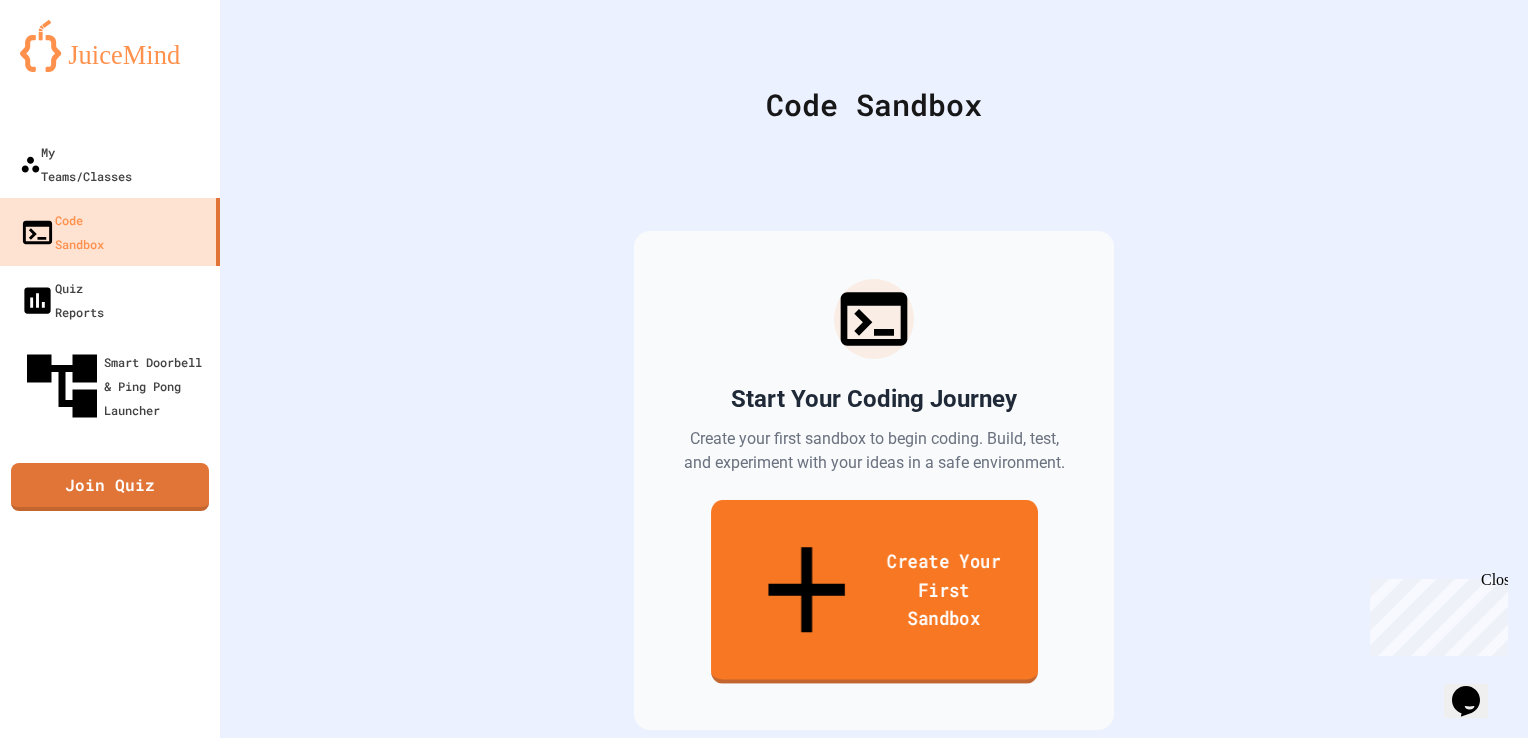 click on "Create Your First Sandbox" at bounding box center [874, 592] 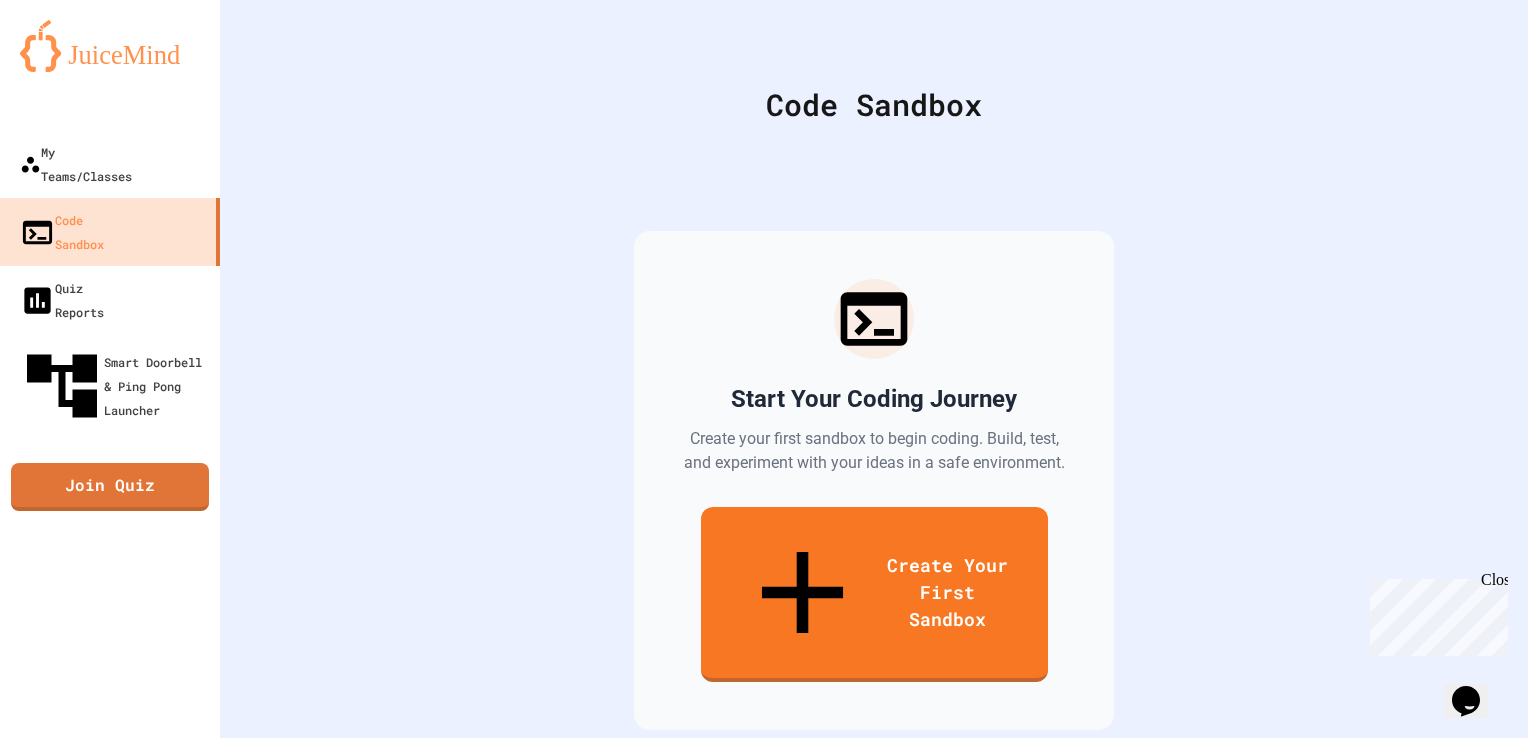 click at bounding box center [764, 835] 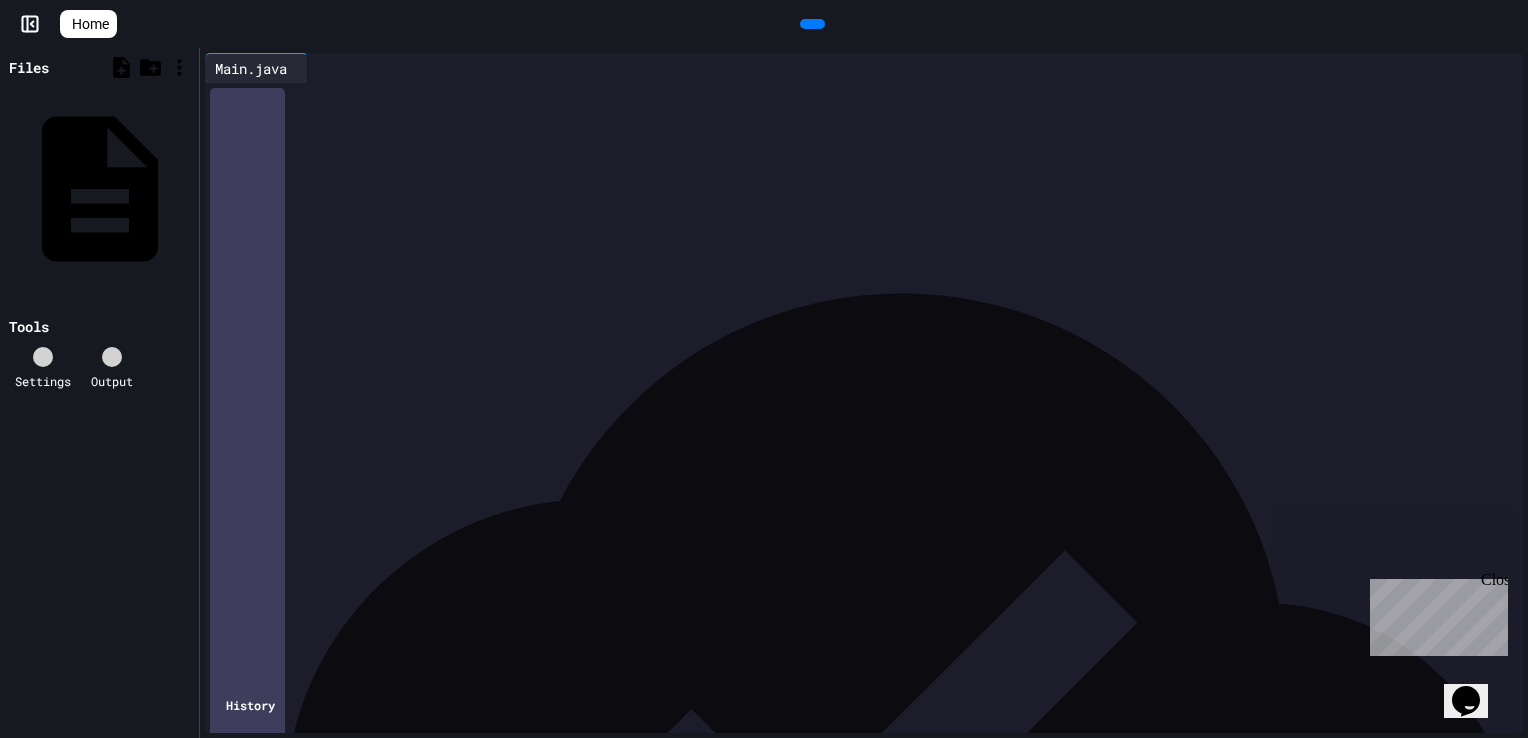 click on "**********" at bounding box center [879, 138] 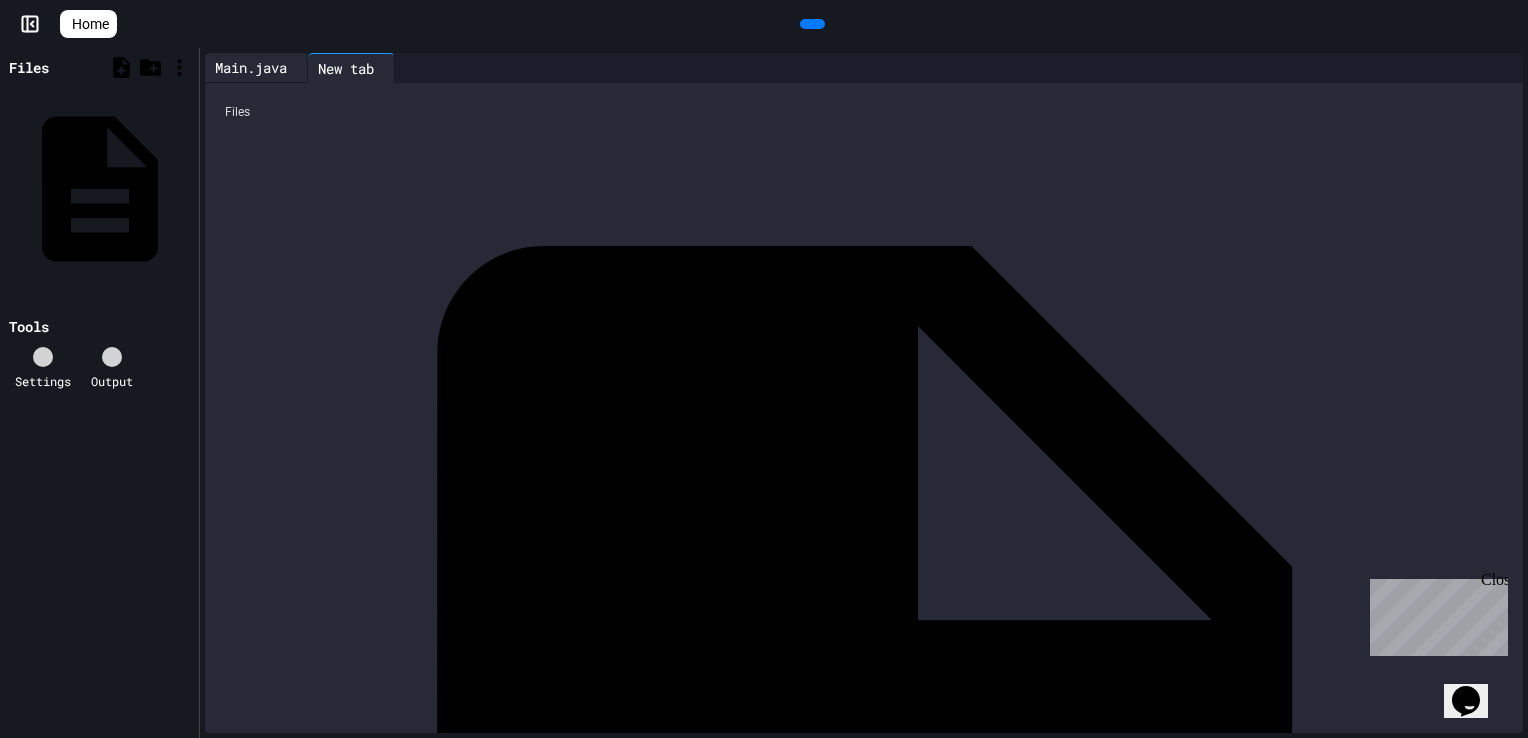 click on "Main.java" at bounding box center [251, 67] 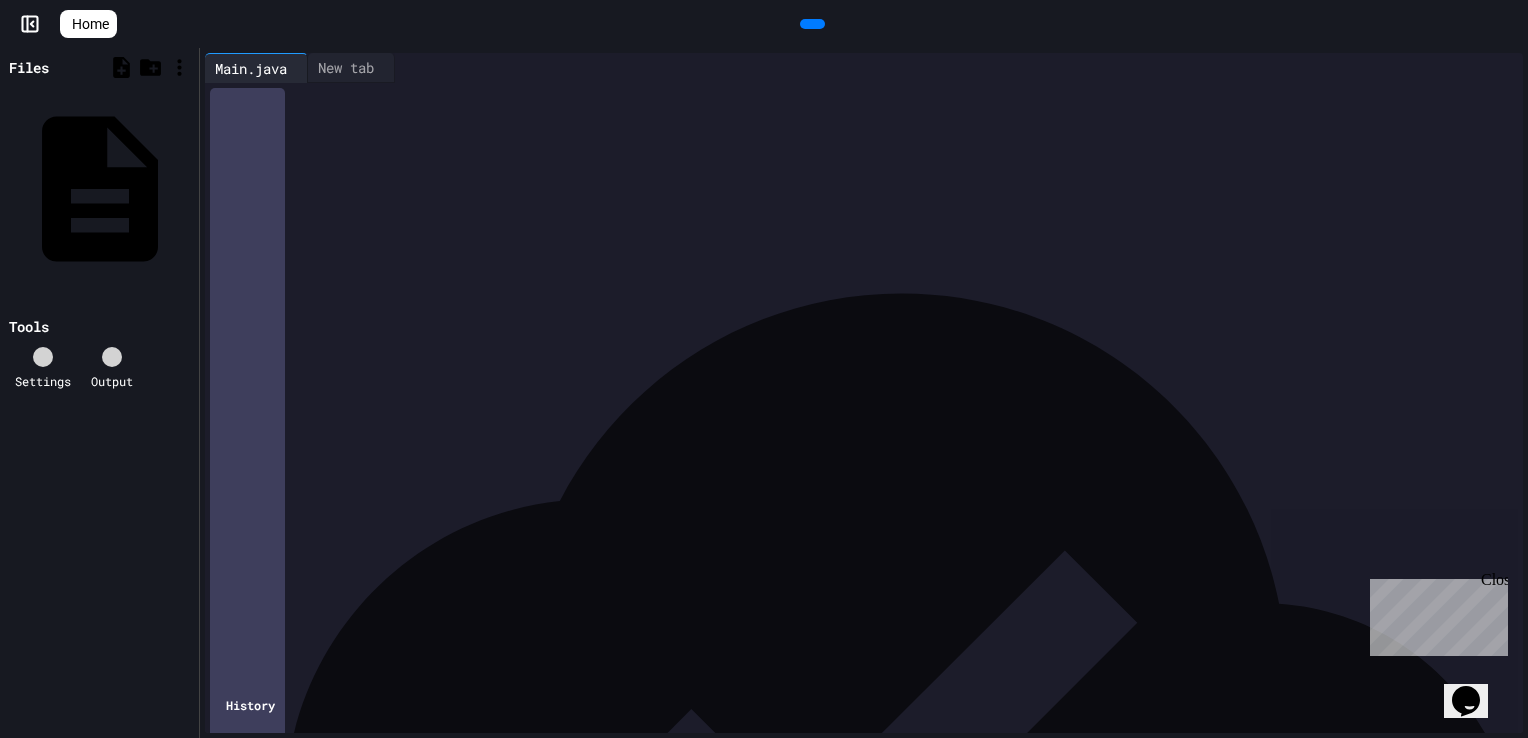 click on "******   ***** **** *" at bounding box center [864, 97] 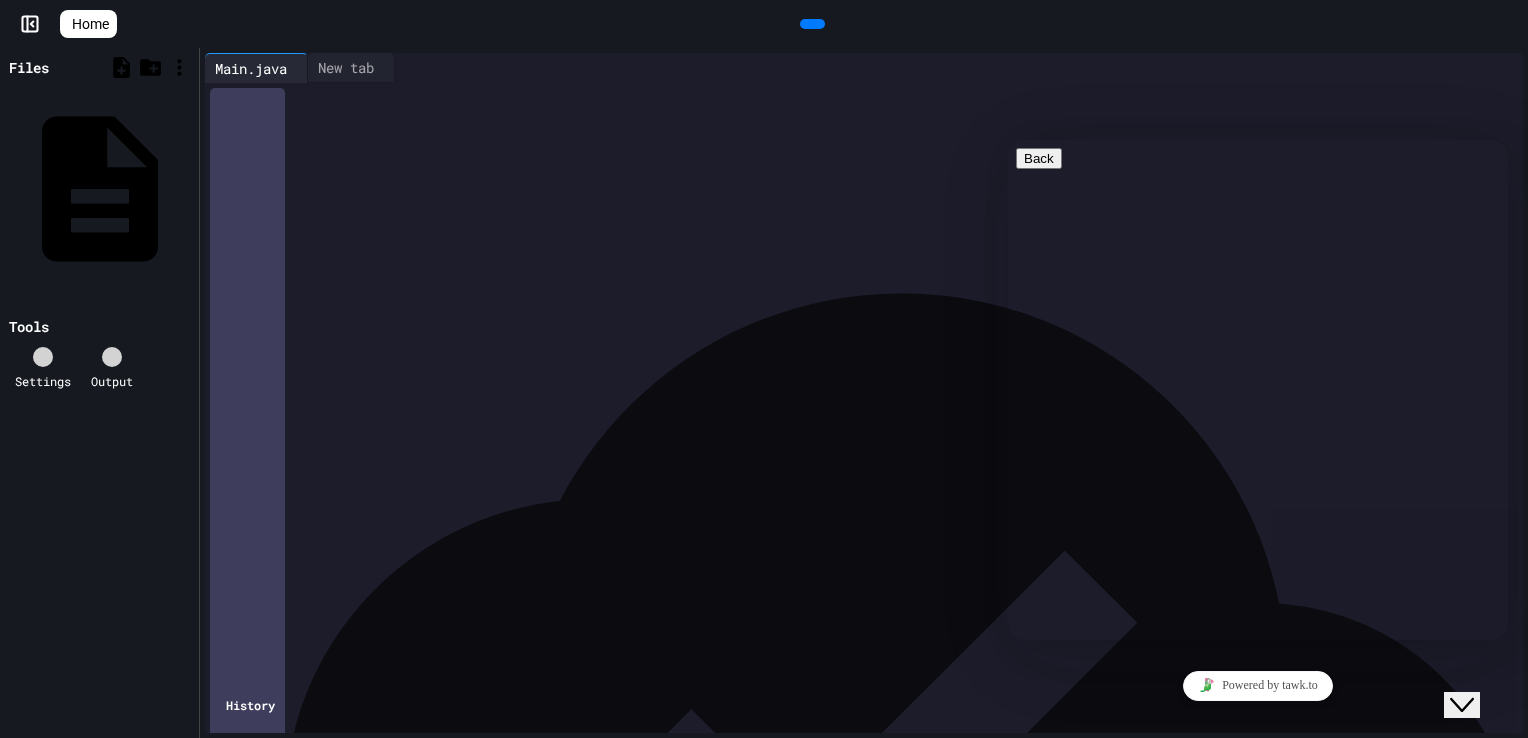 click on "Chat now!   We typically reply in a few minutes" at bounding box center (1258, 795) 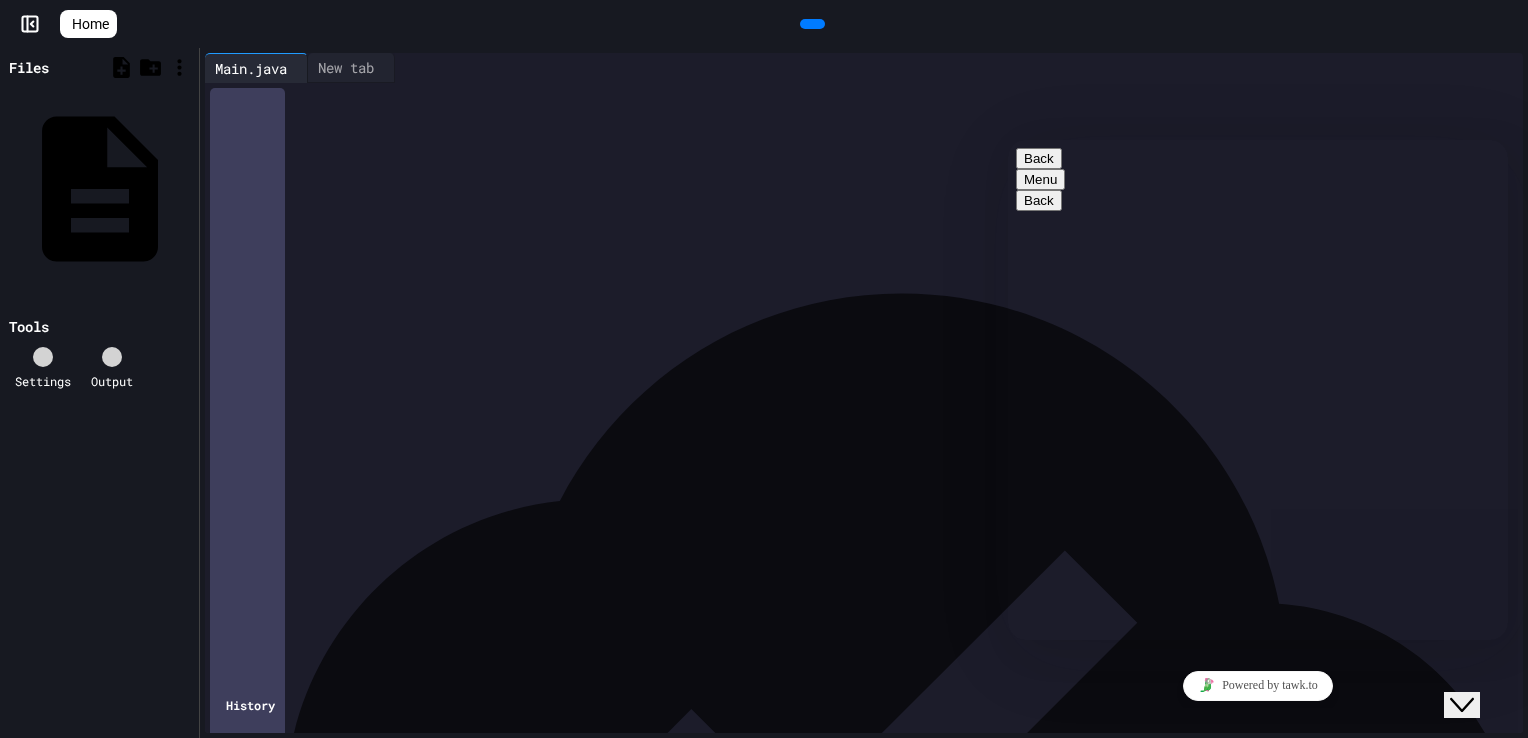 click at bounding box center [1008, 140] 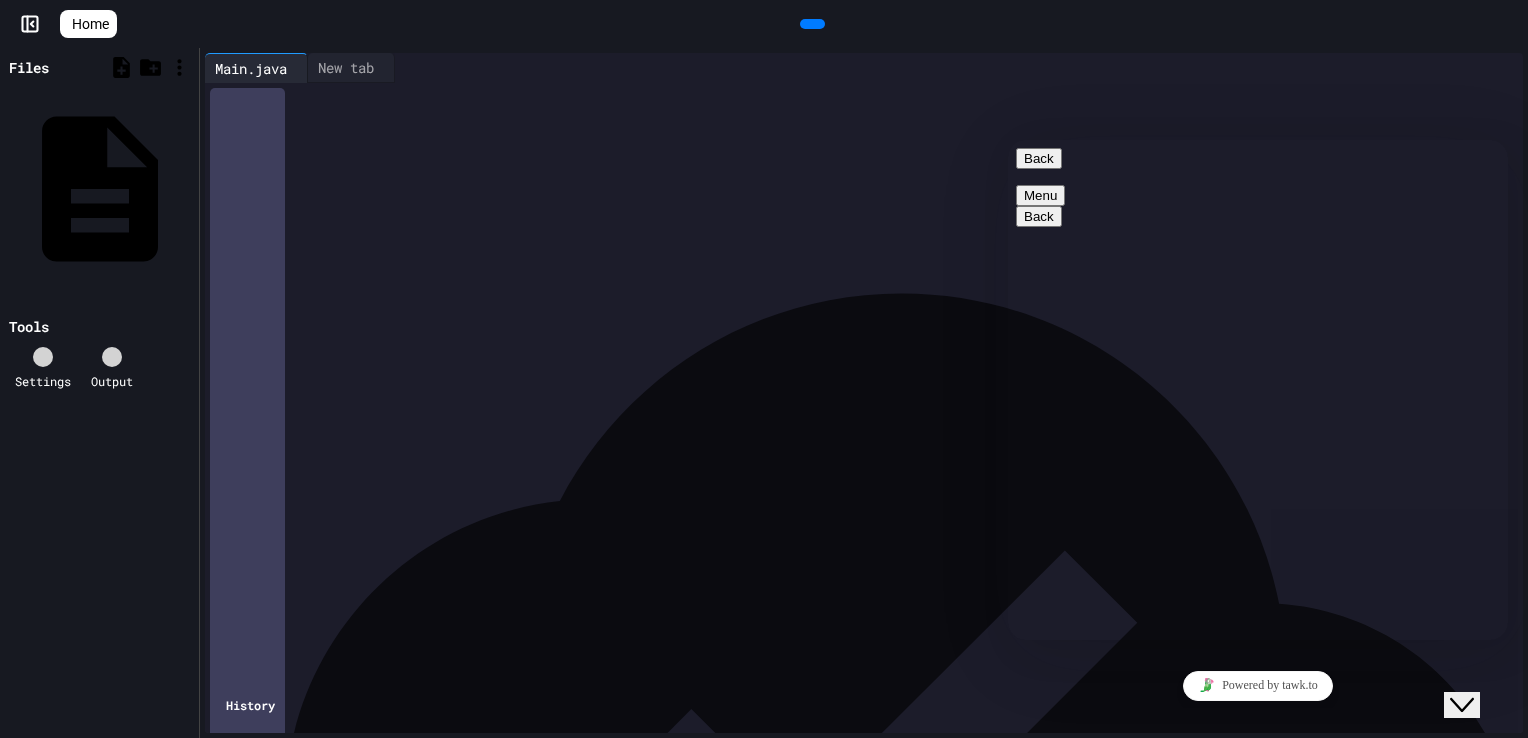 scroll, scrollTop: 296, scrollLeft: 0, axis: vertical 